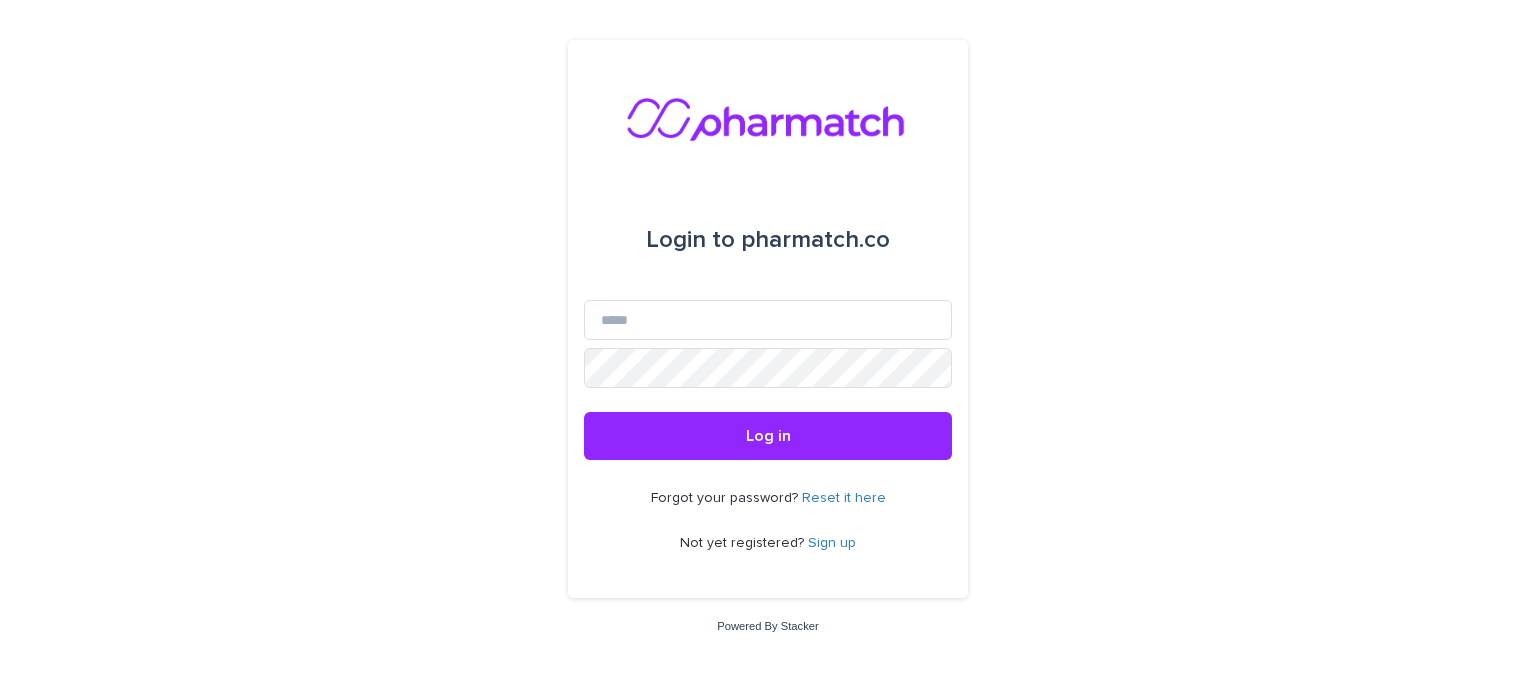 scroll, scrollTop: 0, scrollLeft: 0, axis: both 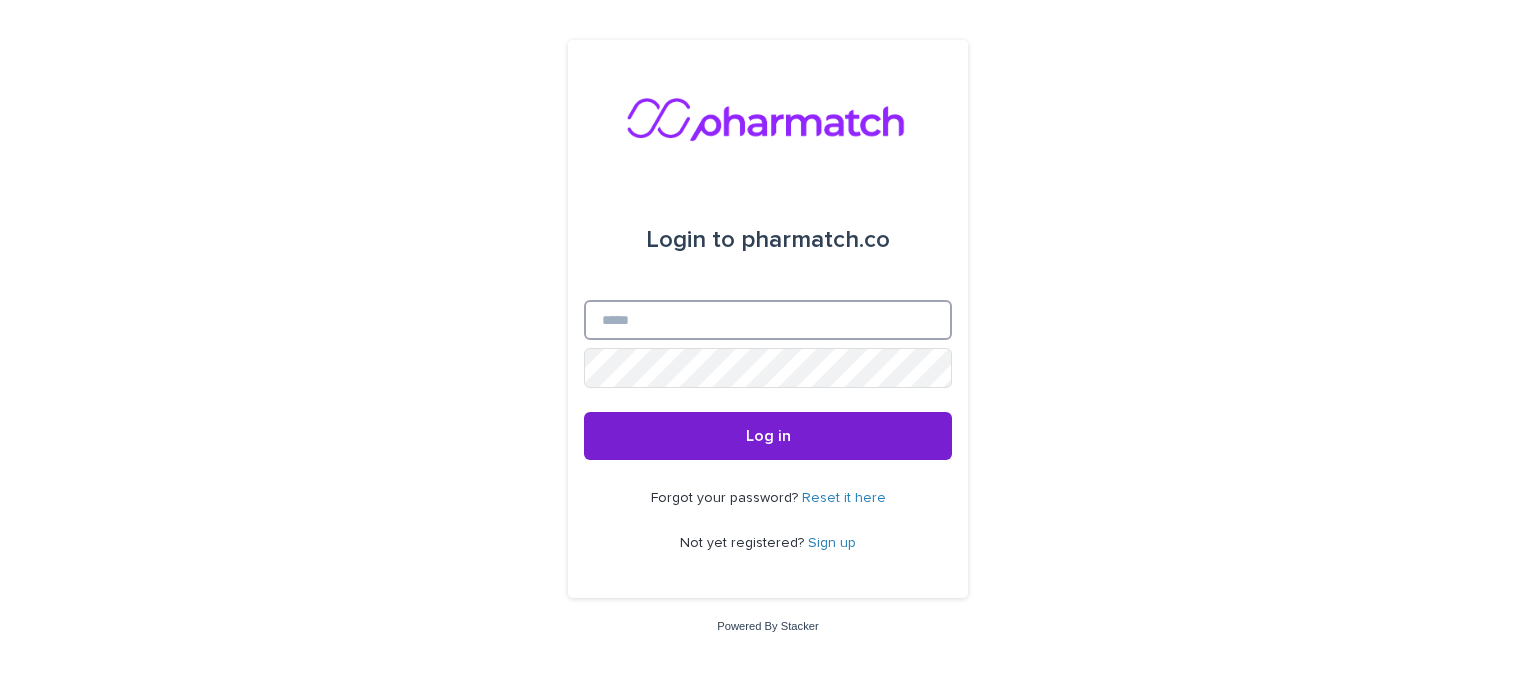 type on "**********" 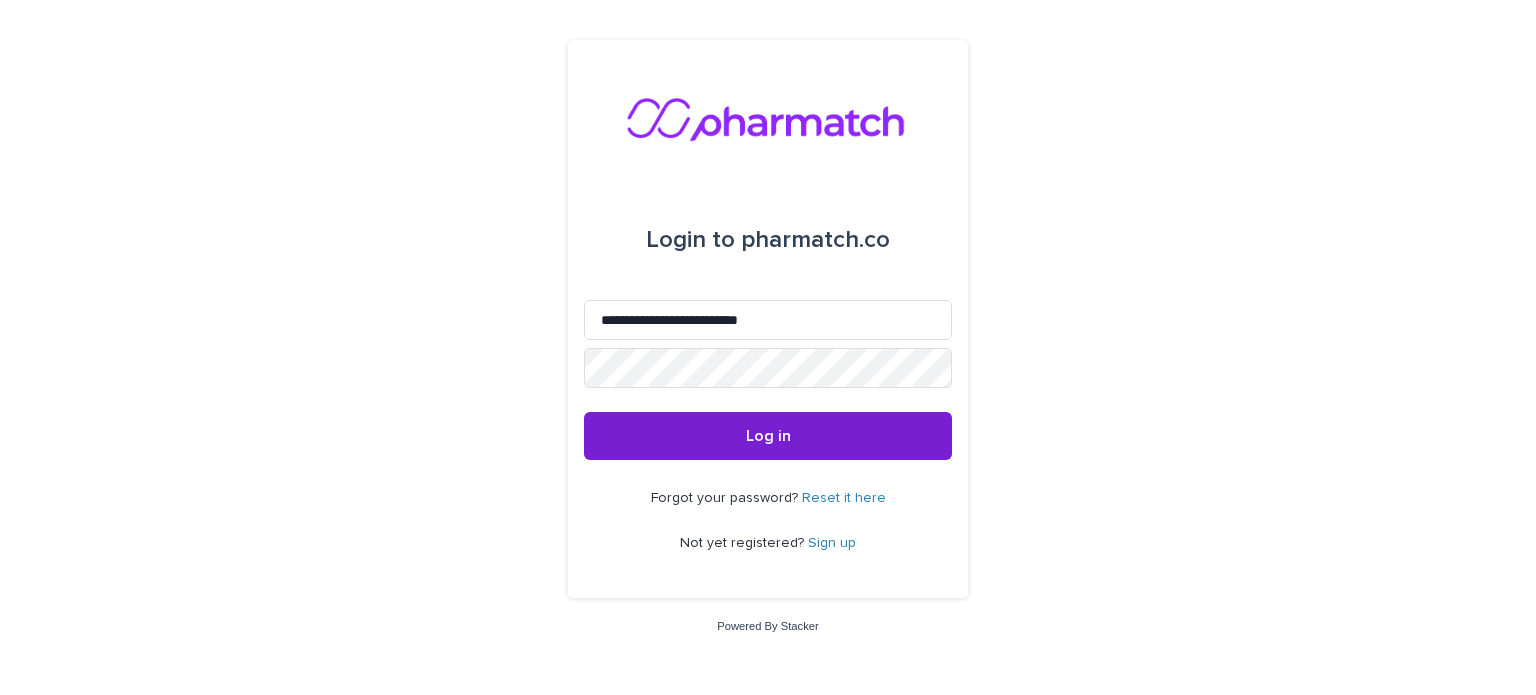 click on "Log in" at bounding box center [768, 436] 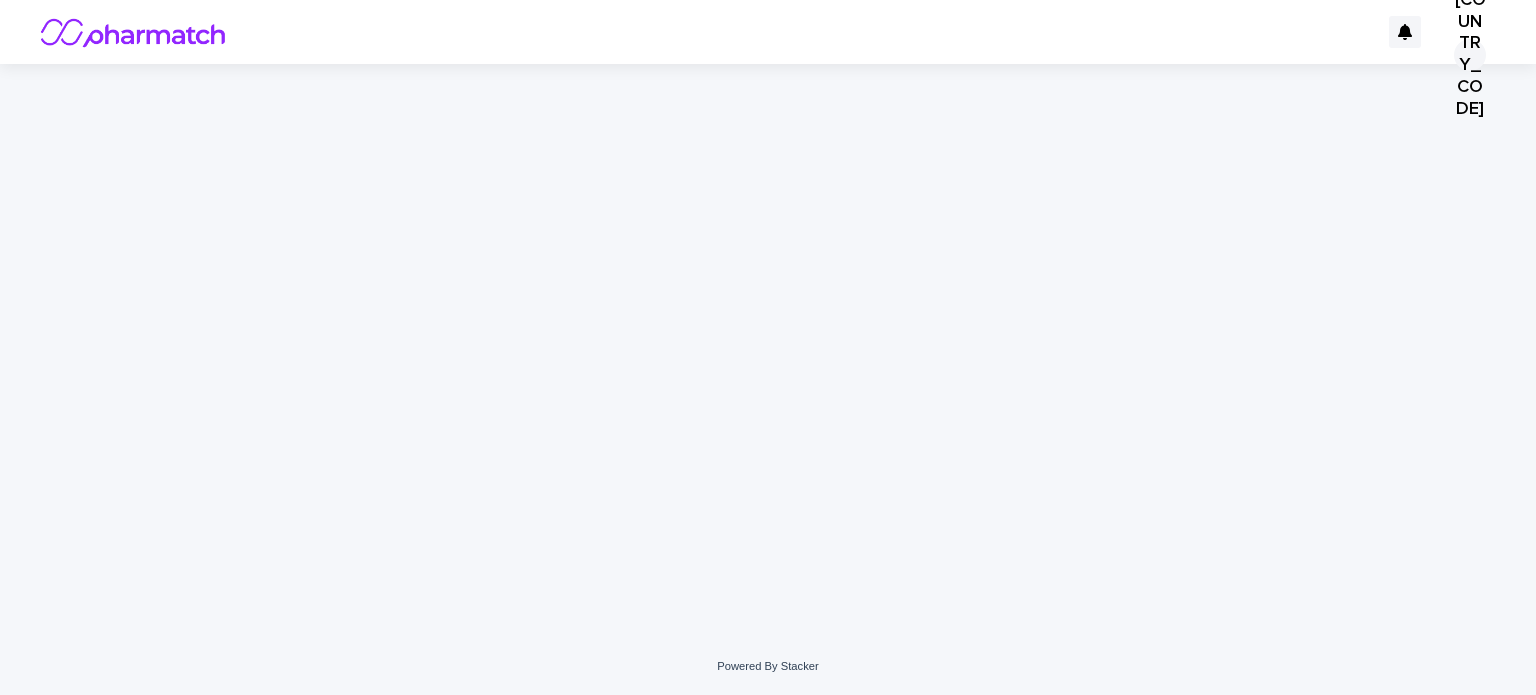 scroll, scrollTop: 0, scrollLeft: 0, axis: both 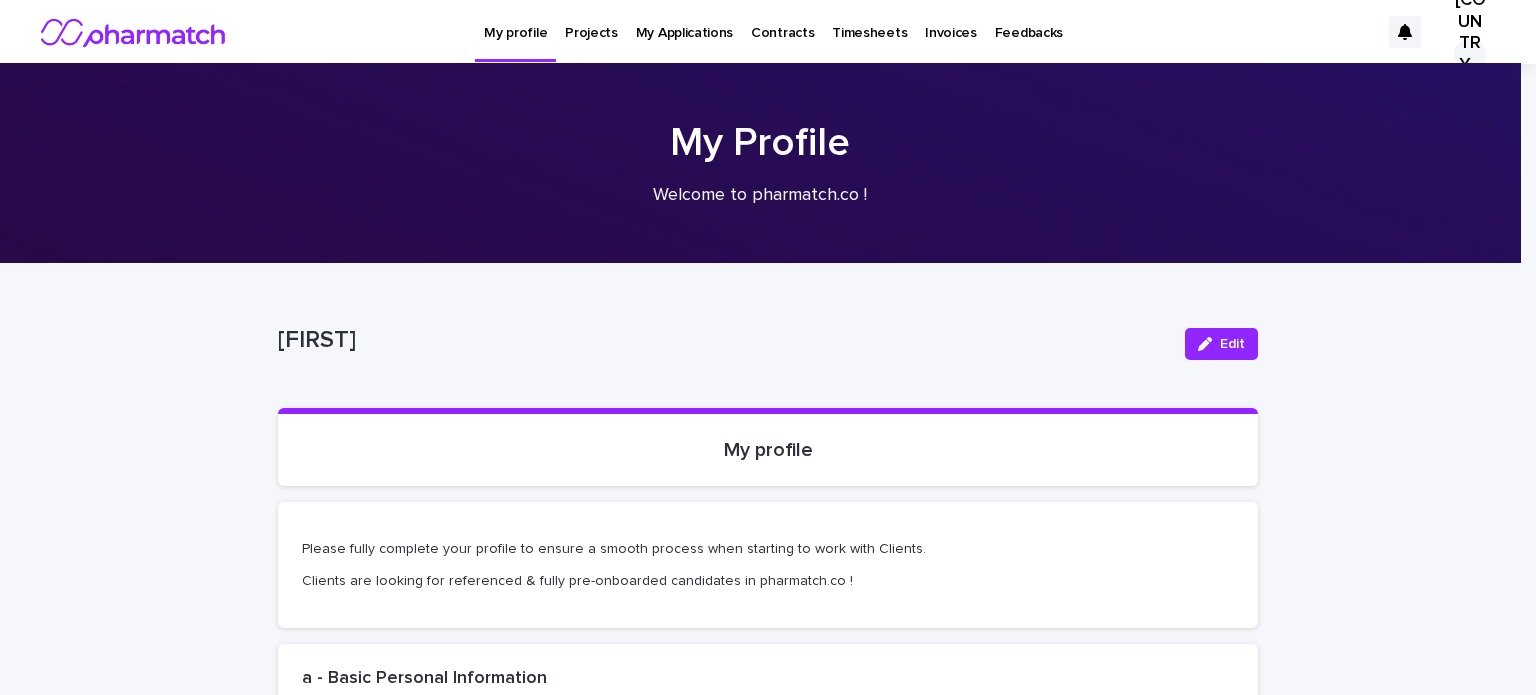 click on "Projects" at bounding box center [591, 21] 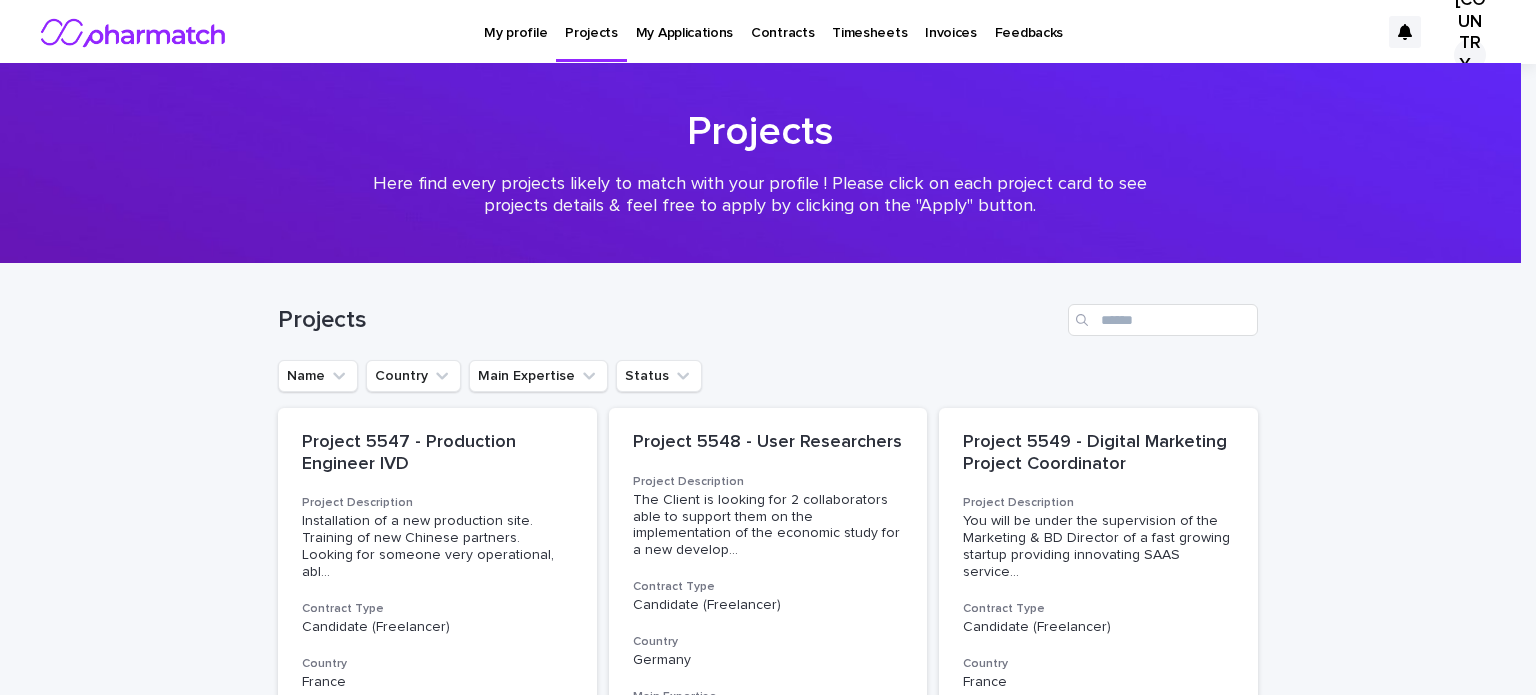 click on "Project 5547 - Production Engineer IVD Project Description Installation of a new production site. Training of new Chinese partners.
Looking for someone very operational, abl ... Contract Type Candidate (Freelancer) Country [COUNTRY] Main Expertise Production / Logistics   Status CLOSED Project 5548 - User Researchers Project Description The Client is looking for 2 collaborators able to support them on the implementation of the economic study for a new develop ... Contract Type Candidate (Freelancer) Country [COUNTRY] Main Expertise Market Research / Insights   Status CLOSED Project 5549 - Digital Marketing Project Coordinator Project Description You will be under the supervision of the Marketing & BD Director of a fast growing startup providing innovating SAAS service ... Contract Type Candidate (Freelancer) Country [COUNTRY] Main Expertise Marketing   Status CLOSED Project 5550 - Medical Writing - Scientific publication Country -" at bounding box center (768, 1262) 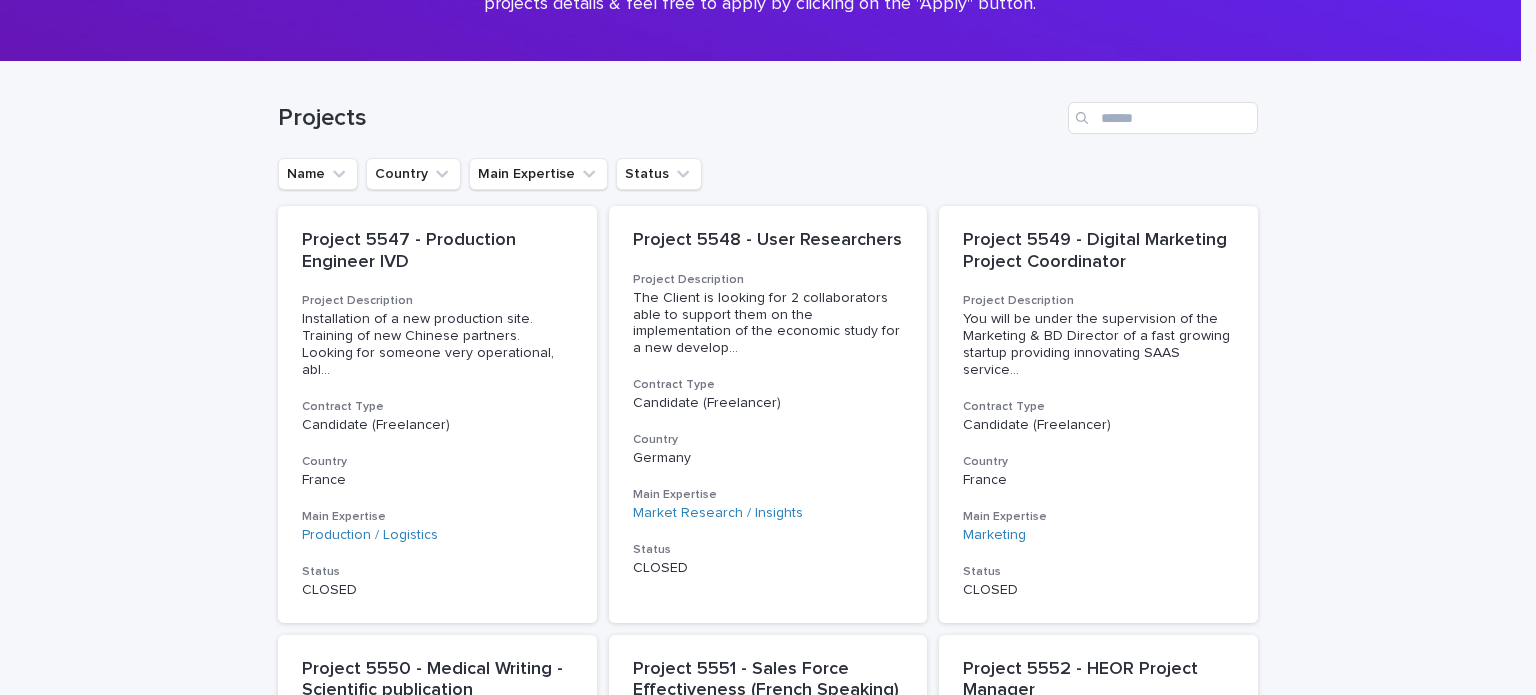 scroll, scrollTop: 0, scrollLeft: 0, axis: both 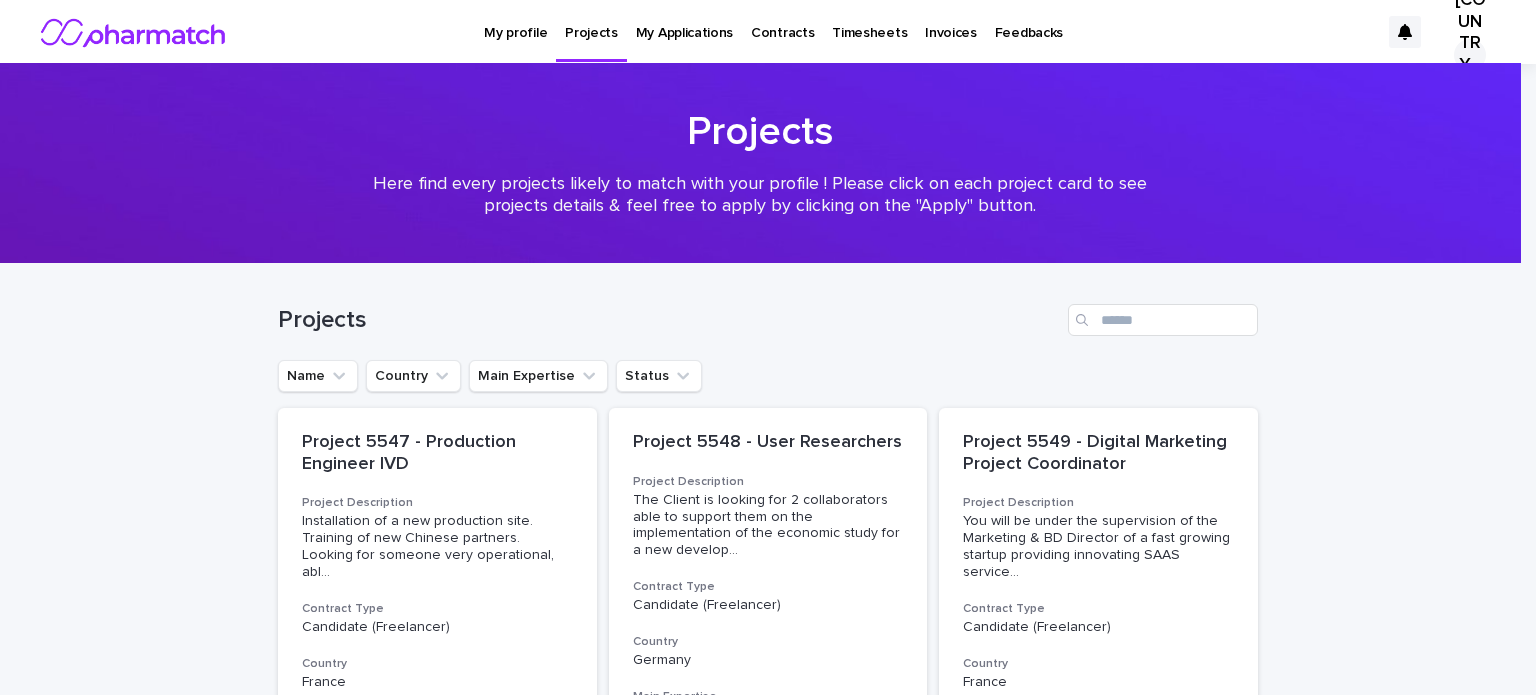 click on "My Applications" at bounding box center (684, 21) 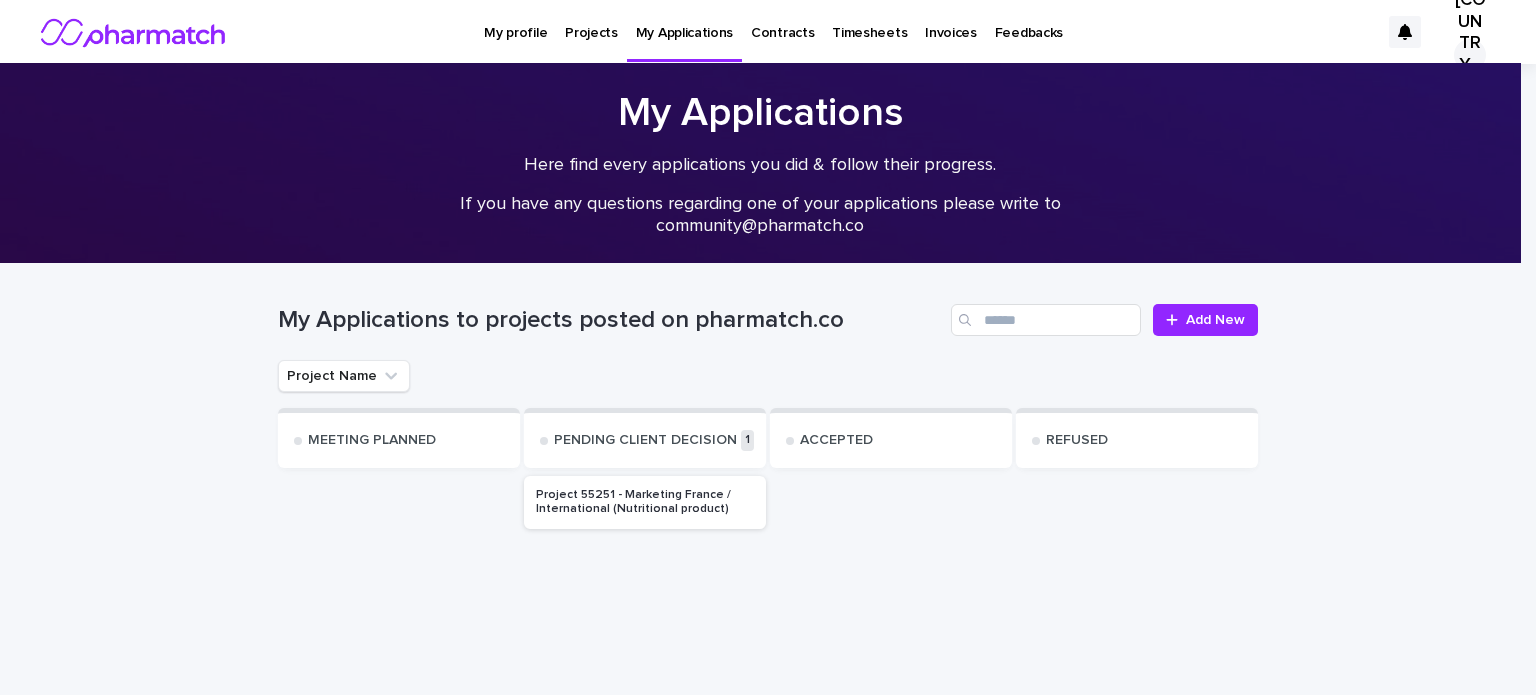click on "Project 55251 - Marketing France / International (Nutritional product)" at bounding box center (645, 502) 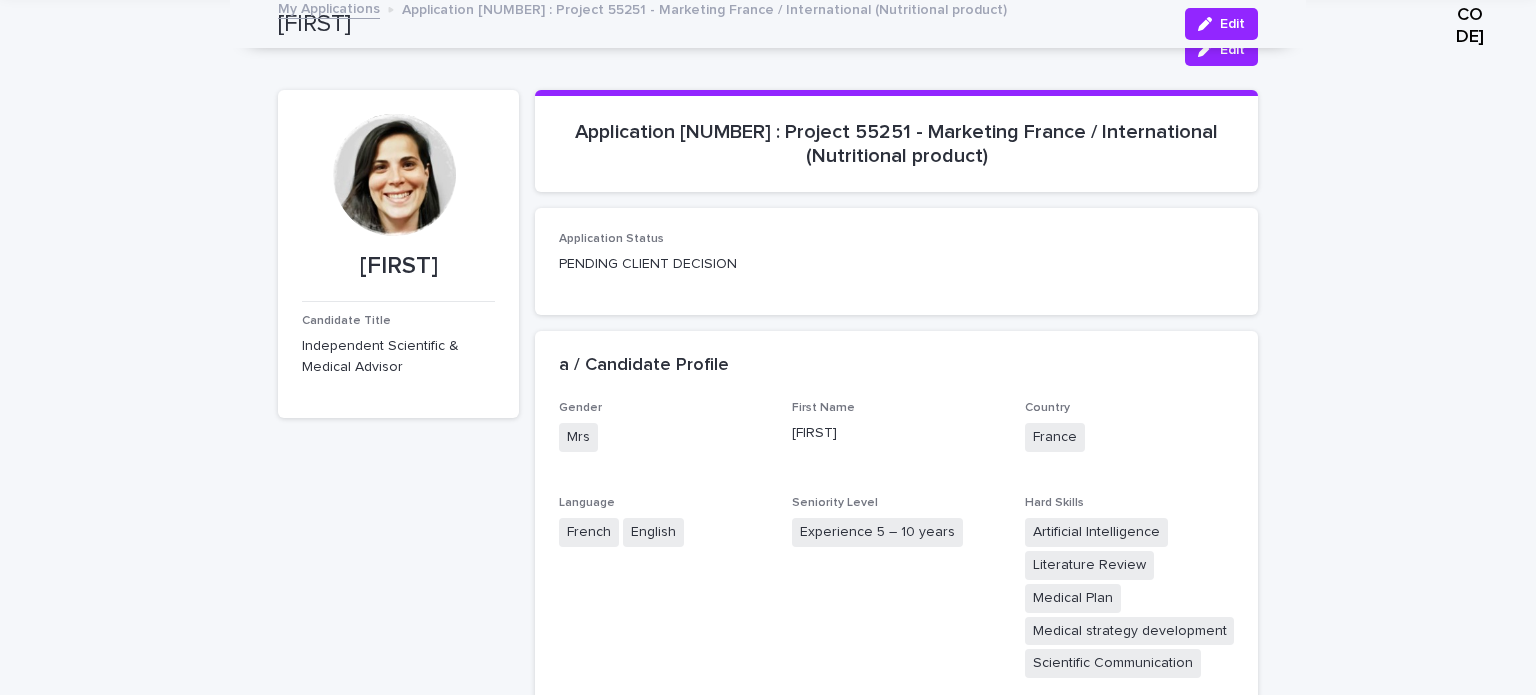 scroll, scrollTop: 0, scrollLeft: 0, axis: both 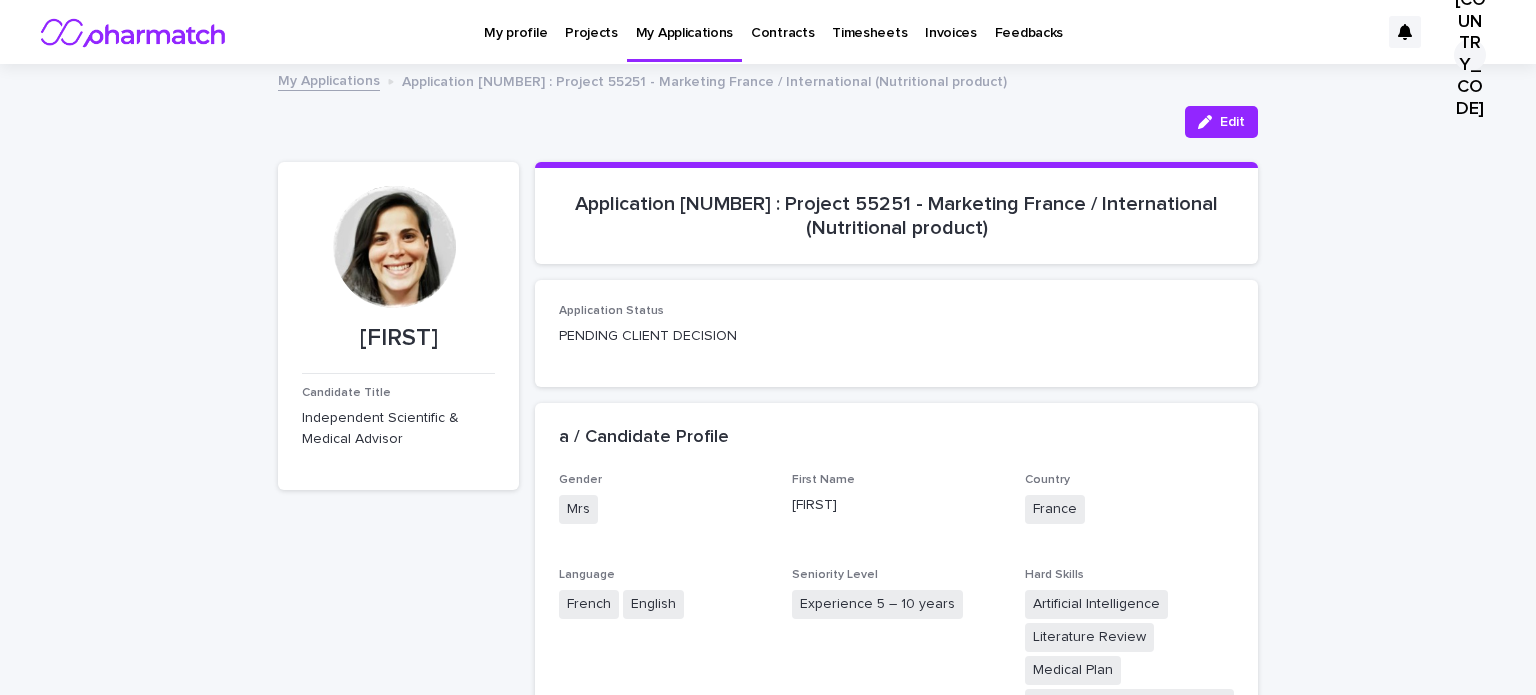 click on "My Applications" at bounding box center (684, 21) 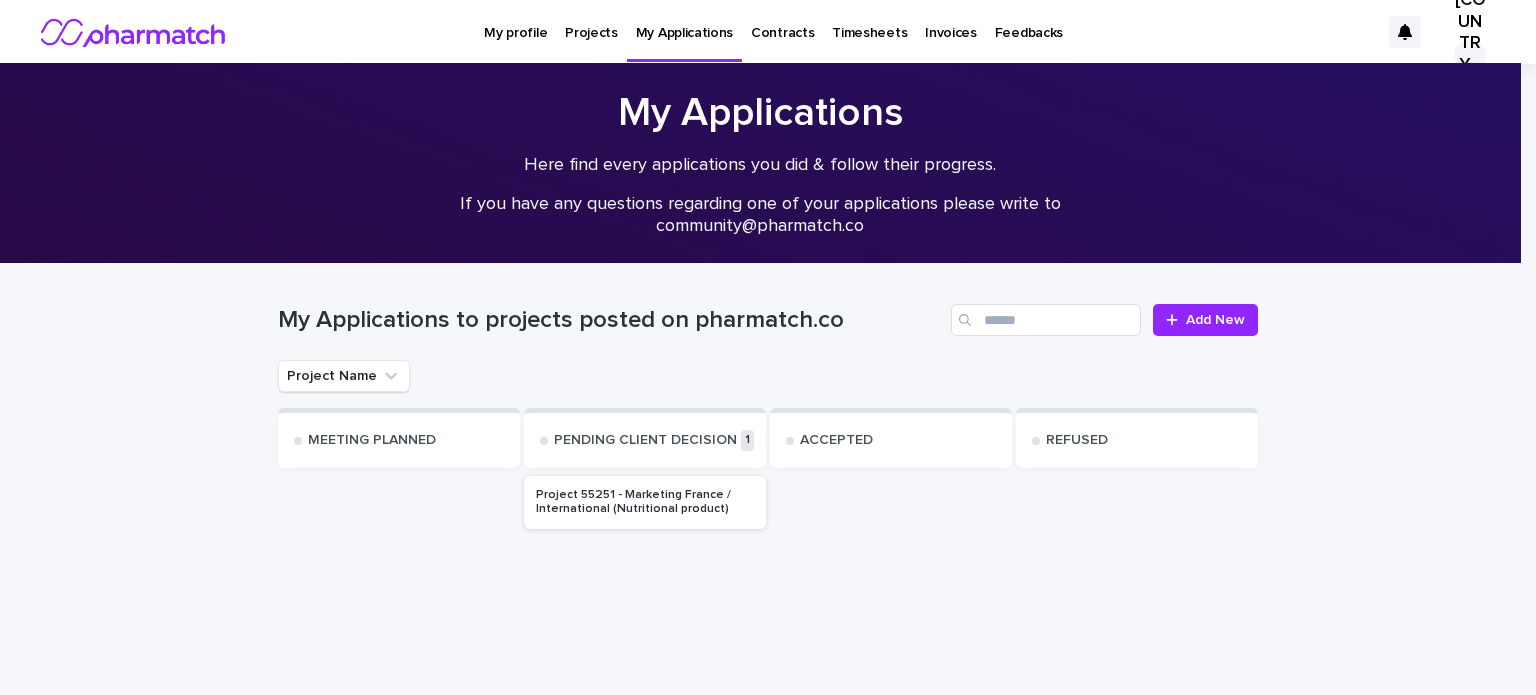 click on "Project 55251 - Marketing France / International (Nutritional product)" at bounding box center [645, 502] 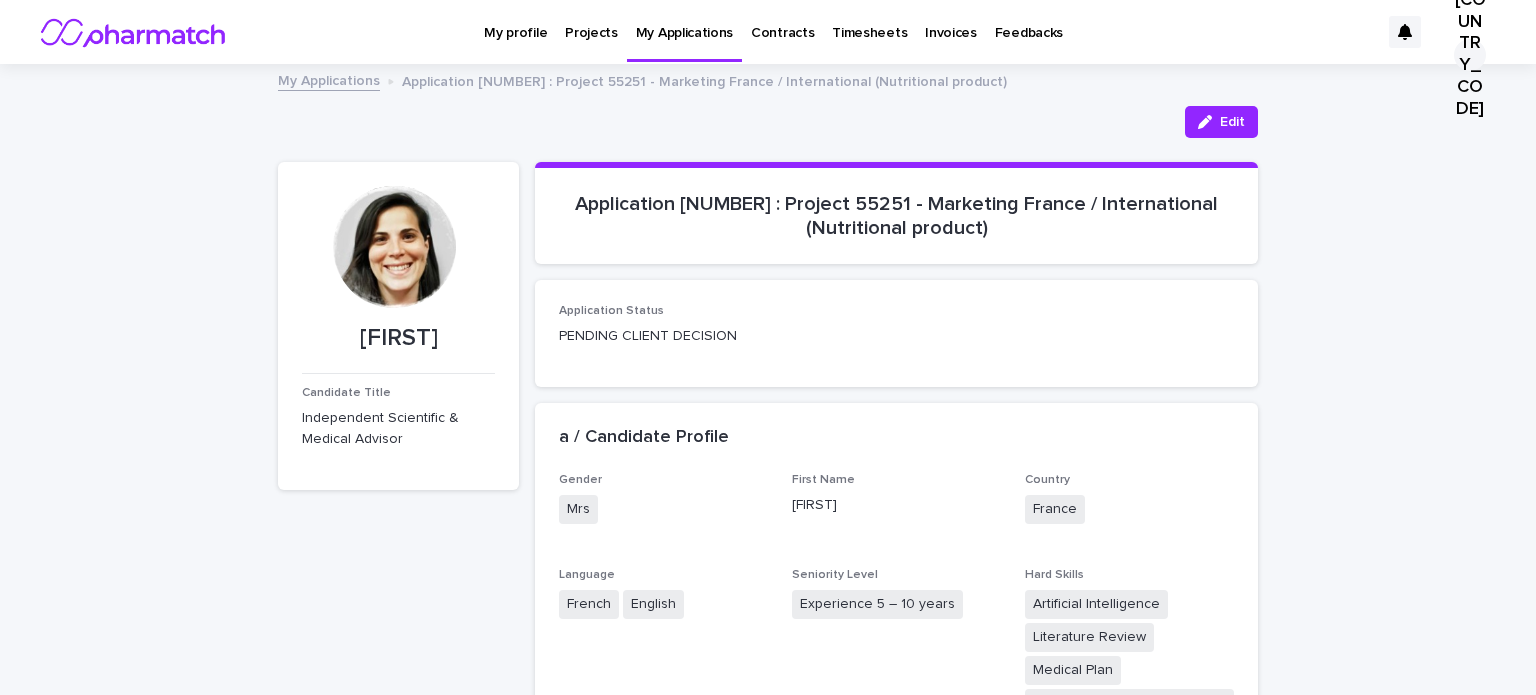 click on "Projects" at bounding box center [591, 21] 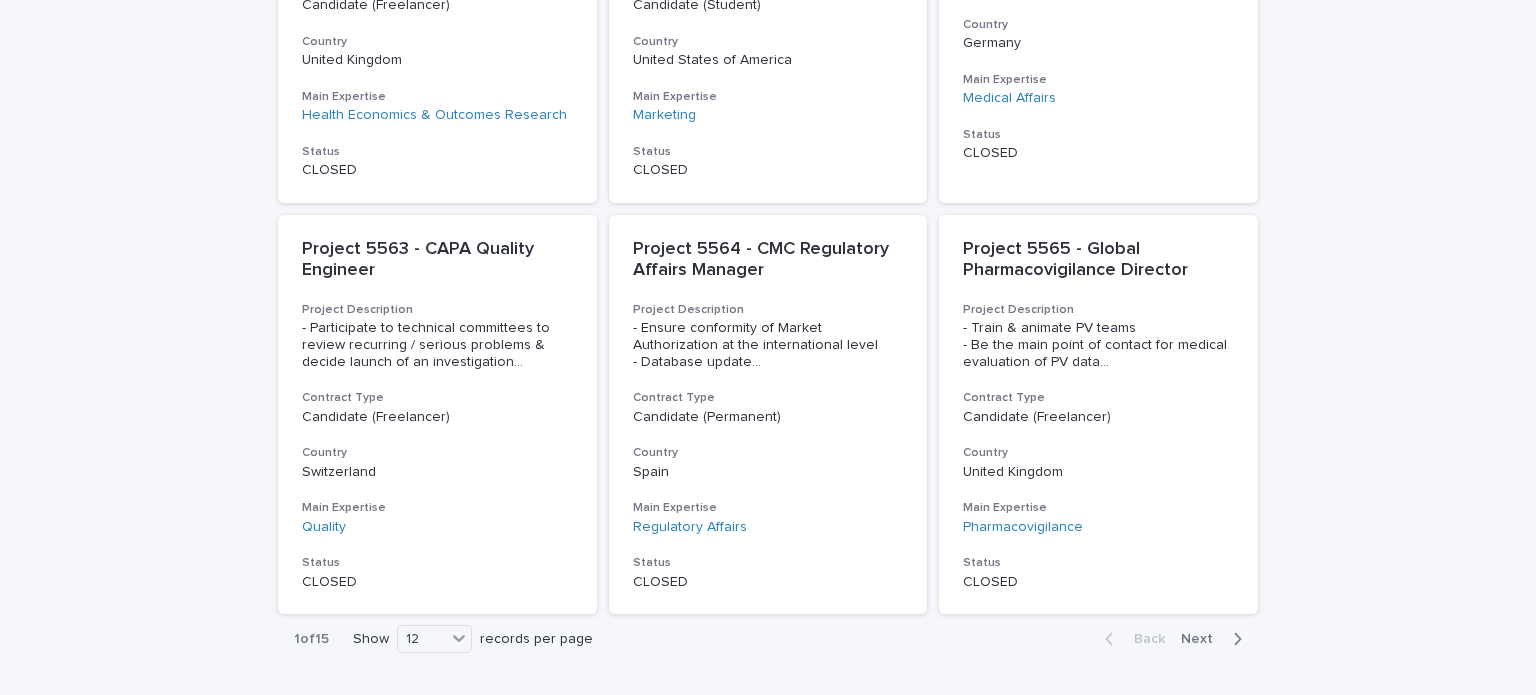 scroll, scrollTop: 1500, scrollLeft: 0, axis: vertical 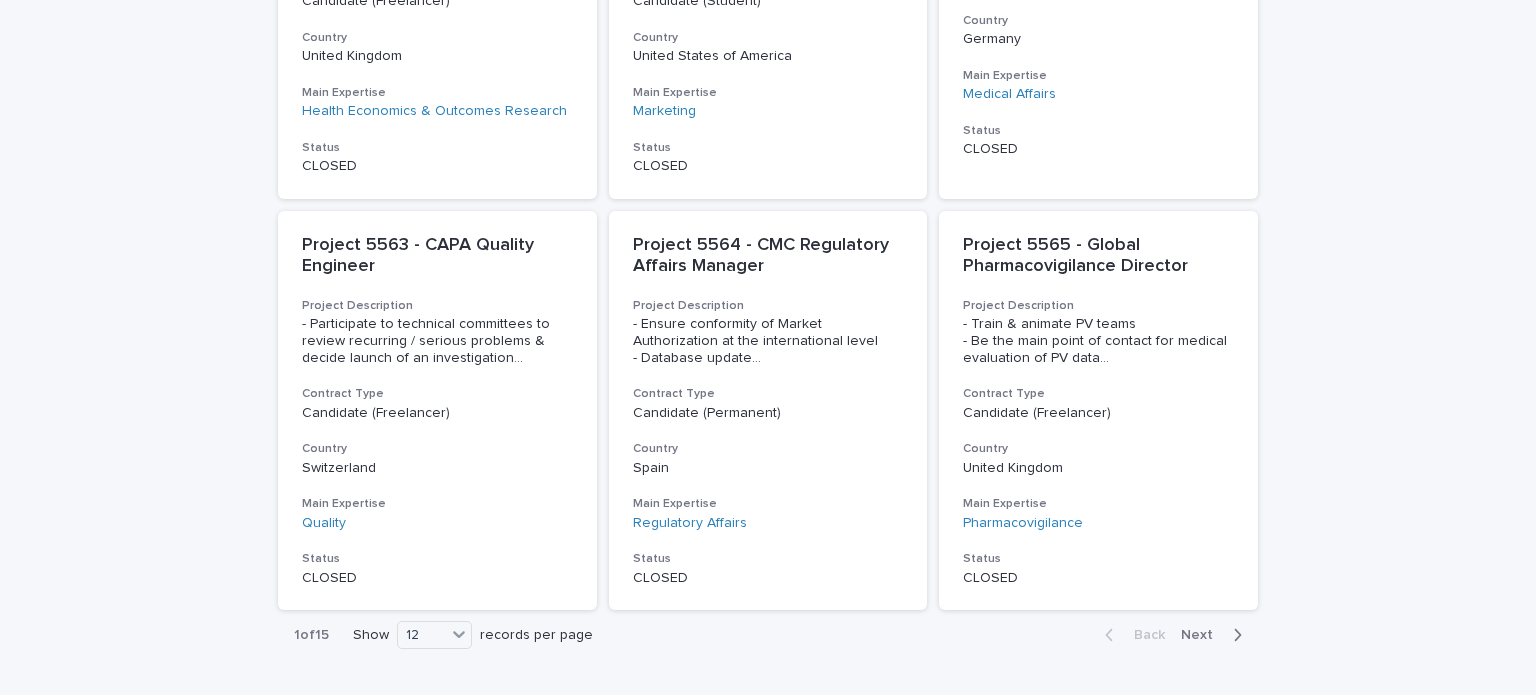 click on "Next" at bounding box center (1203, 635) 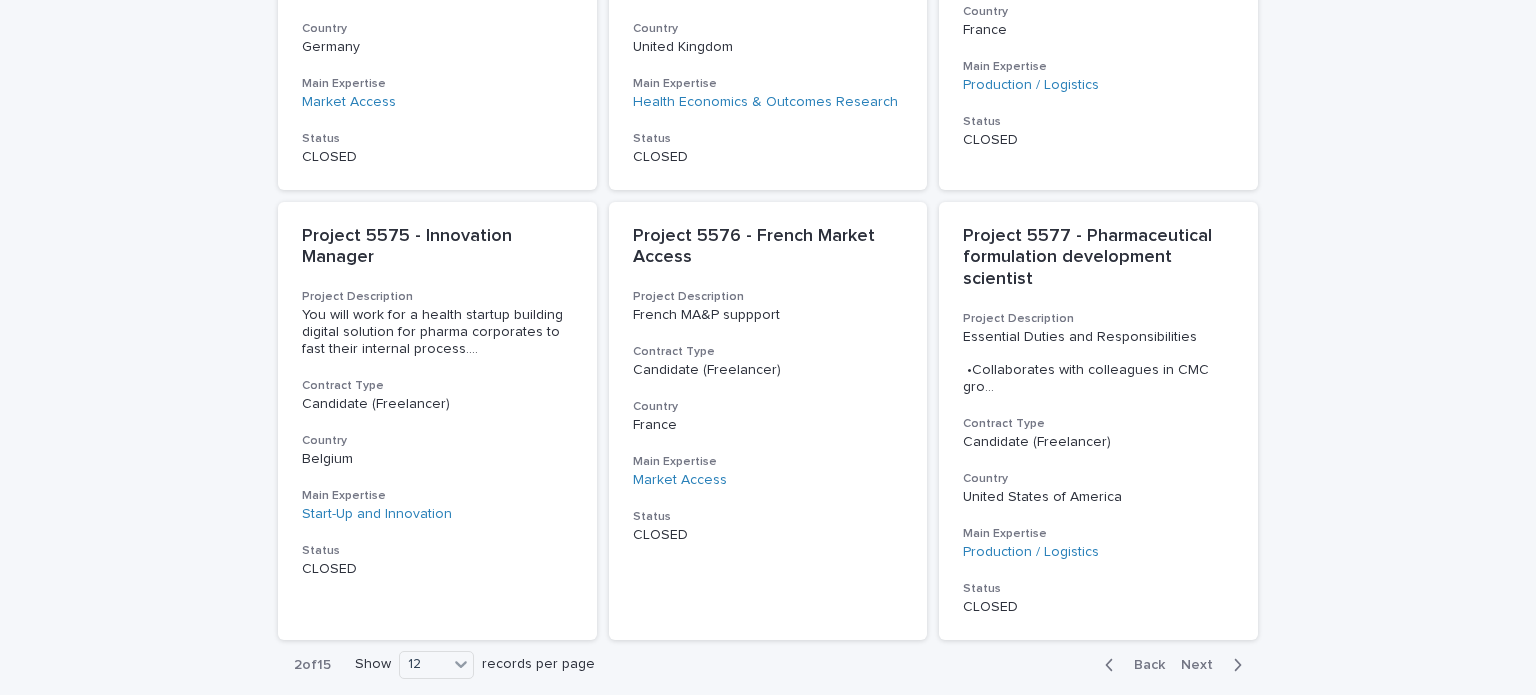 scroll, scrollTop: 1500, scrollLeft: 0, axis: vertical 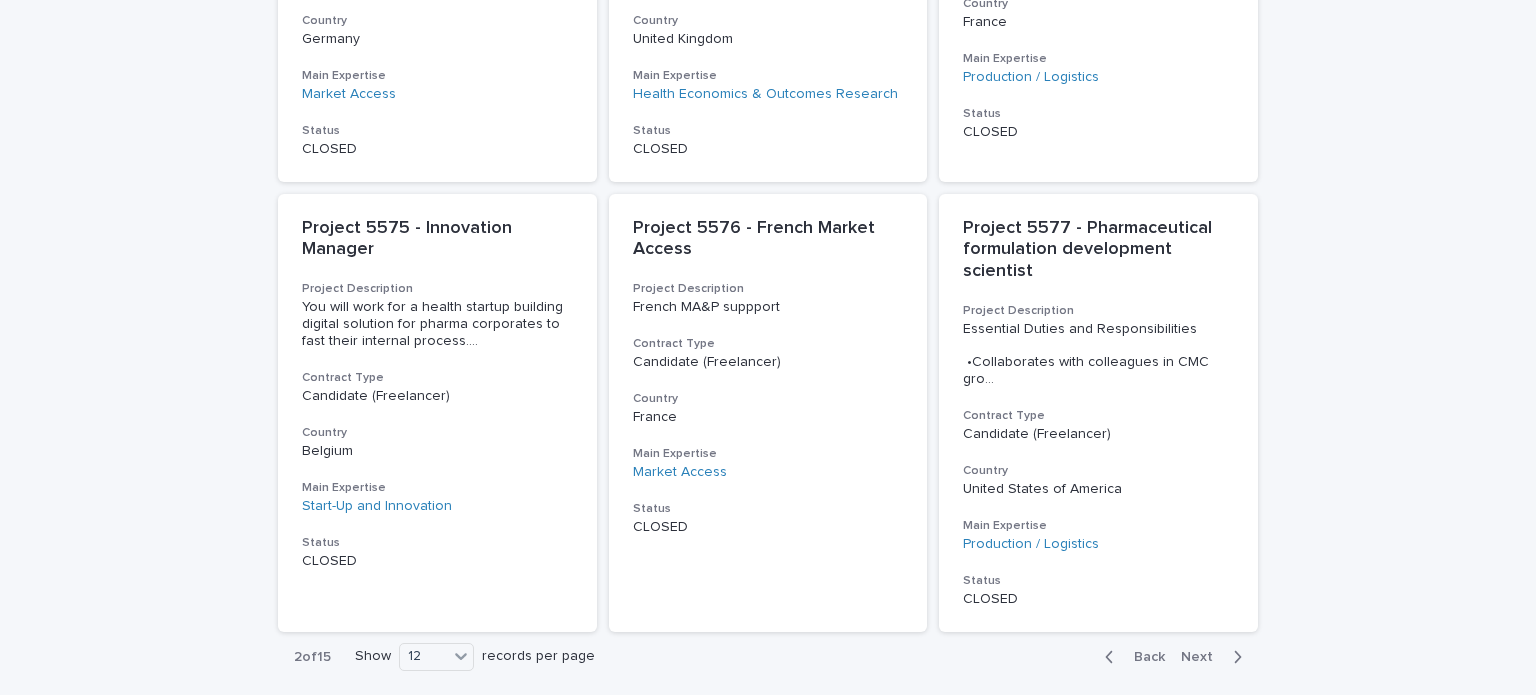 click on "Next" at bounding box center [1203, 657] 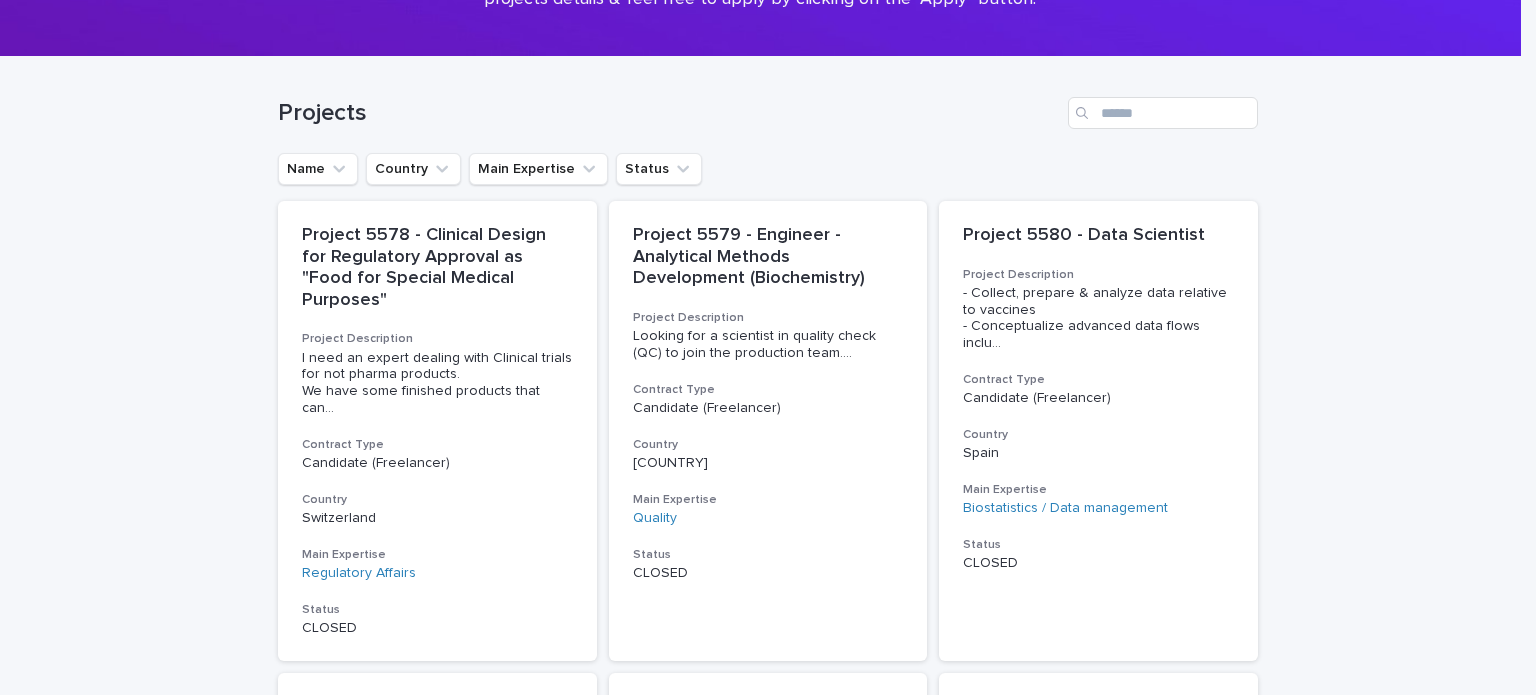 scroll, scrollTop: 206, scrollLeft: 0, axis: vertical 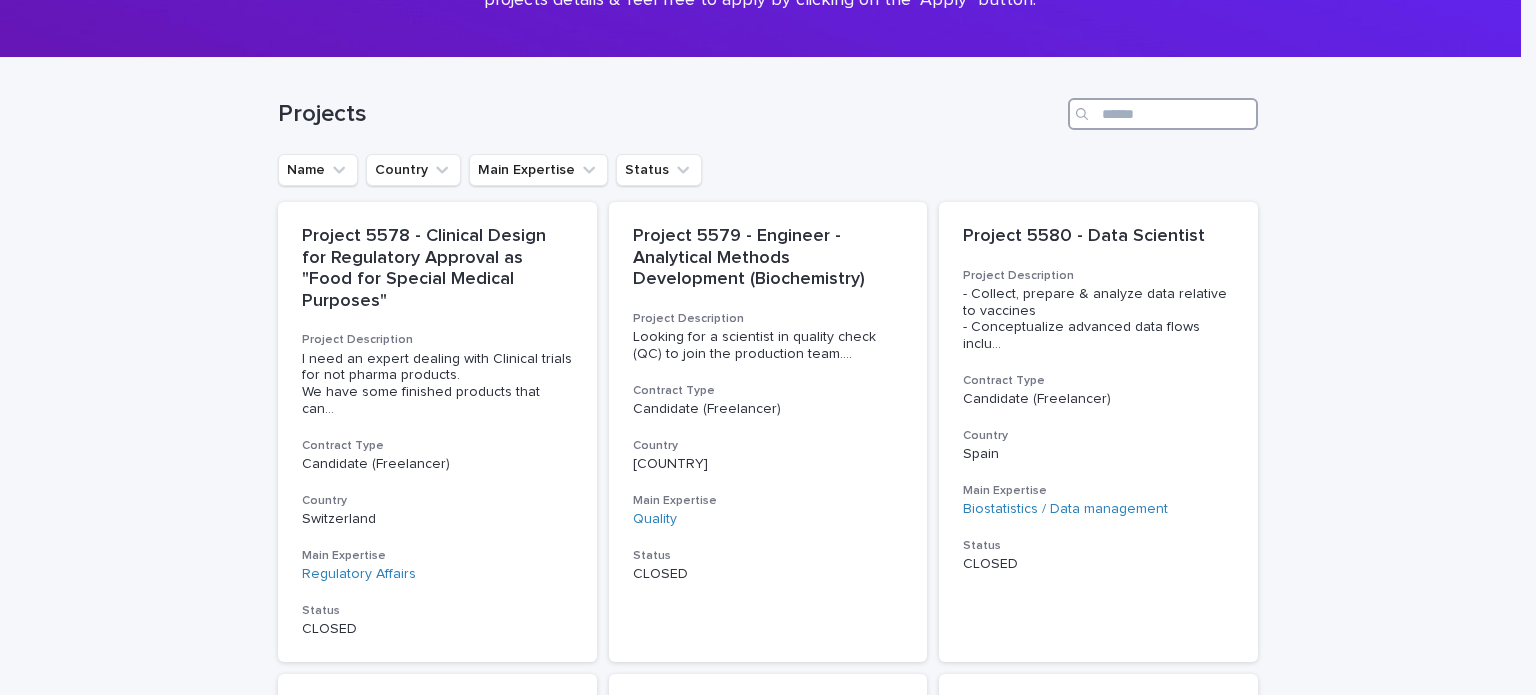 click at bounding box center (1163, 114) 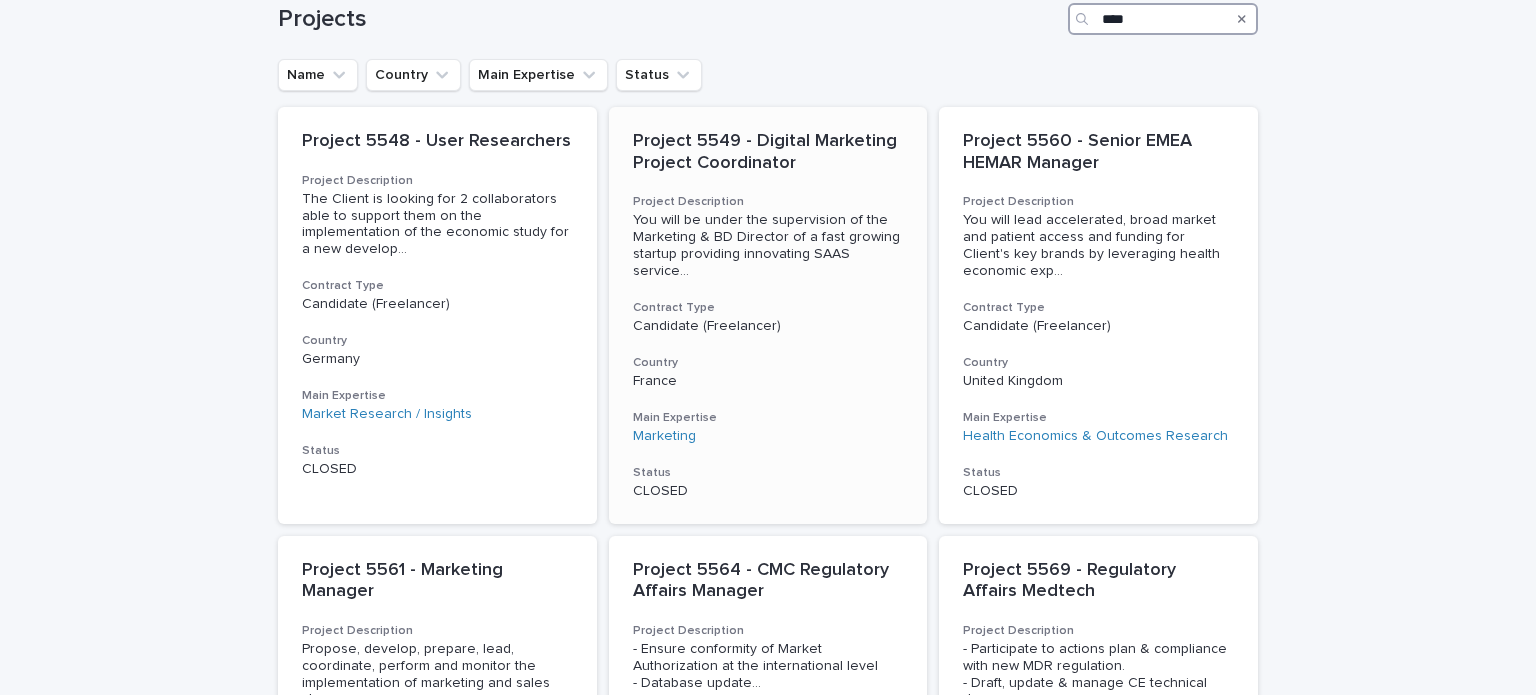 scroll, scrollTop: 0, scrollLeft: 0, axis: both 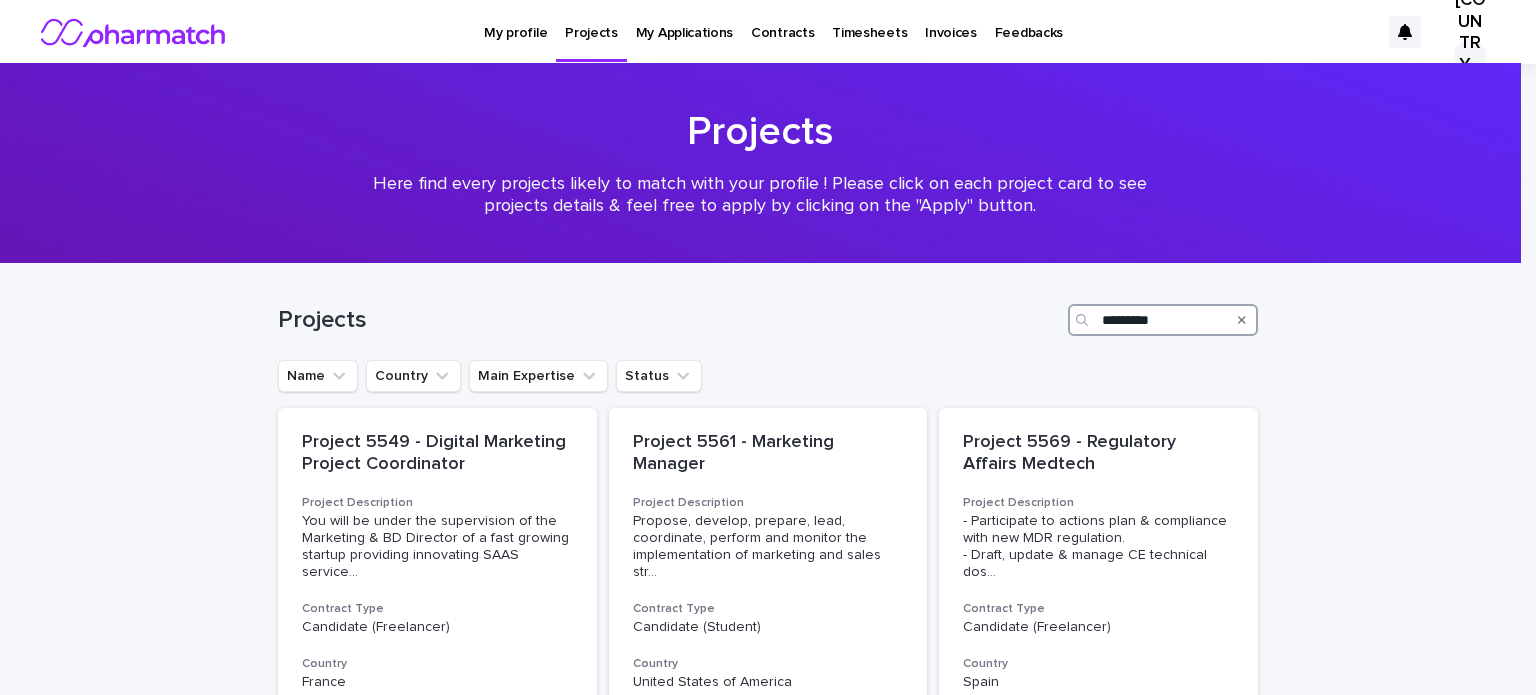 type on "*********" 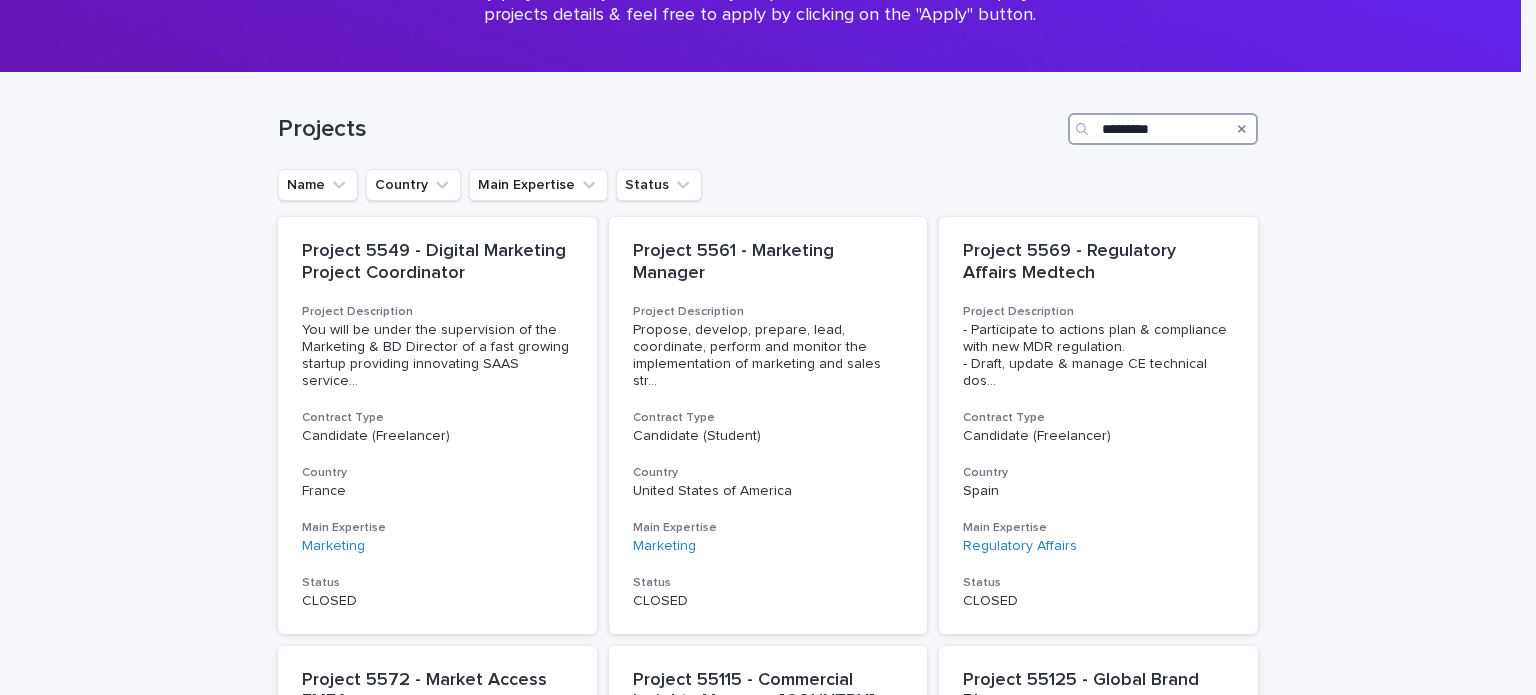 scroll, scrollTop: 172, scrollLeft: 0, axis: vertical 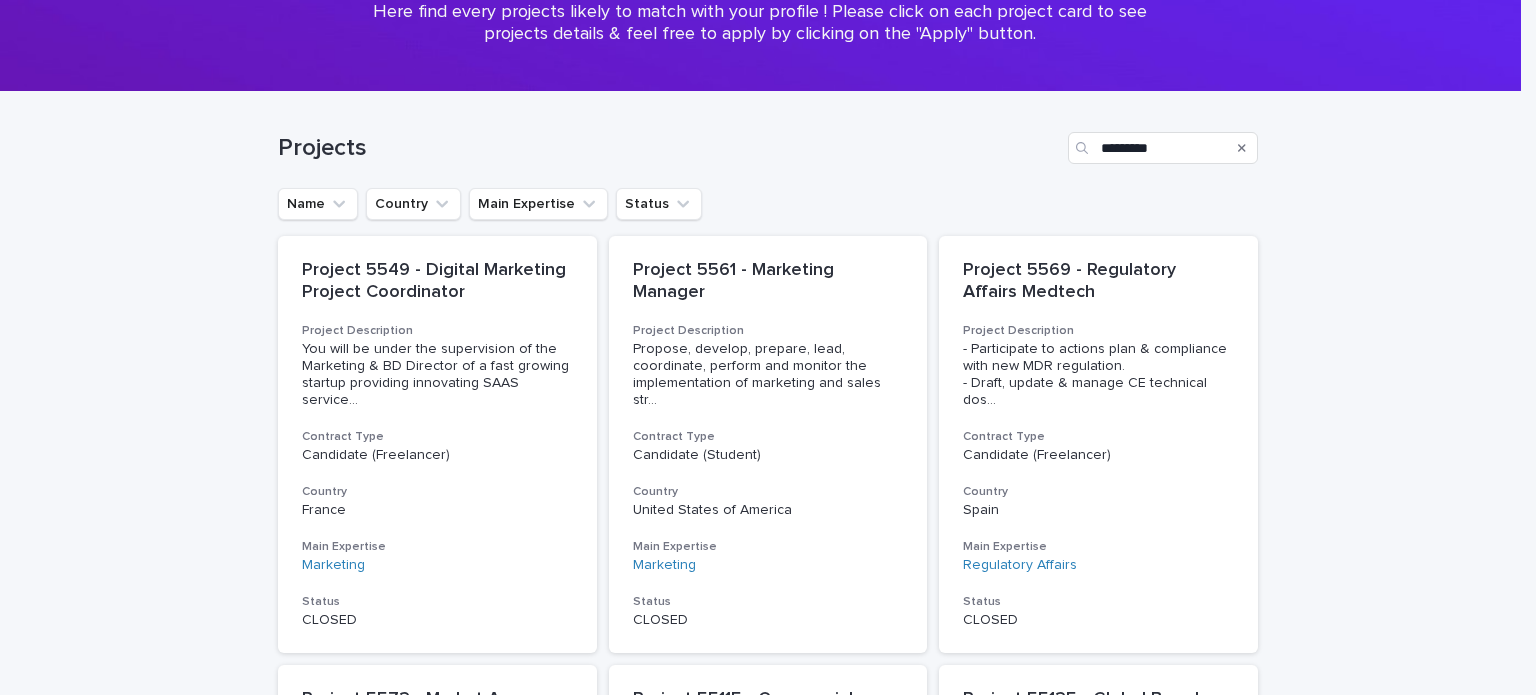 click 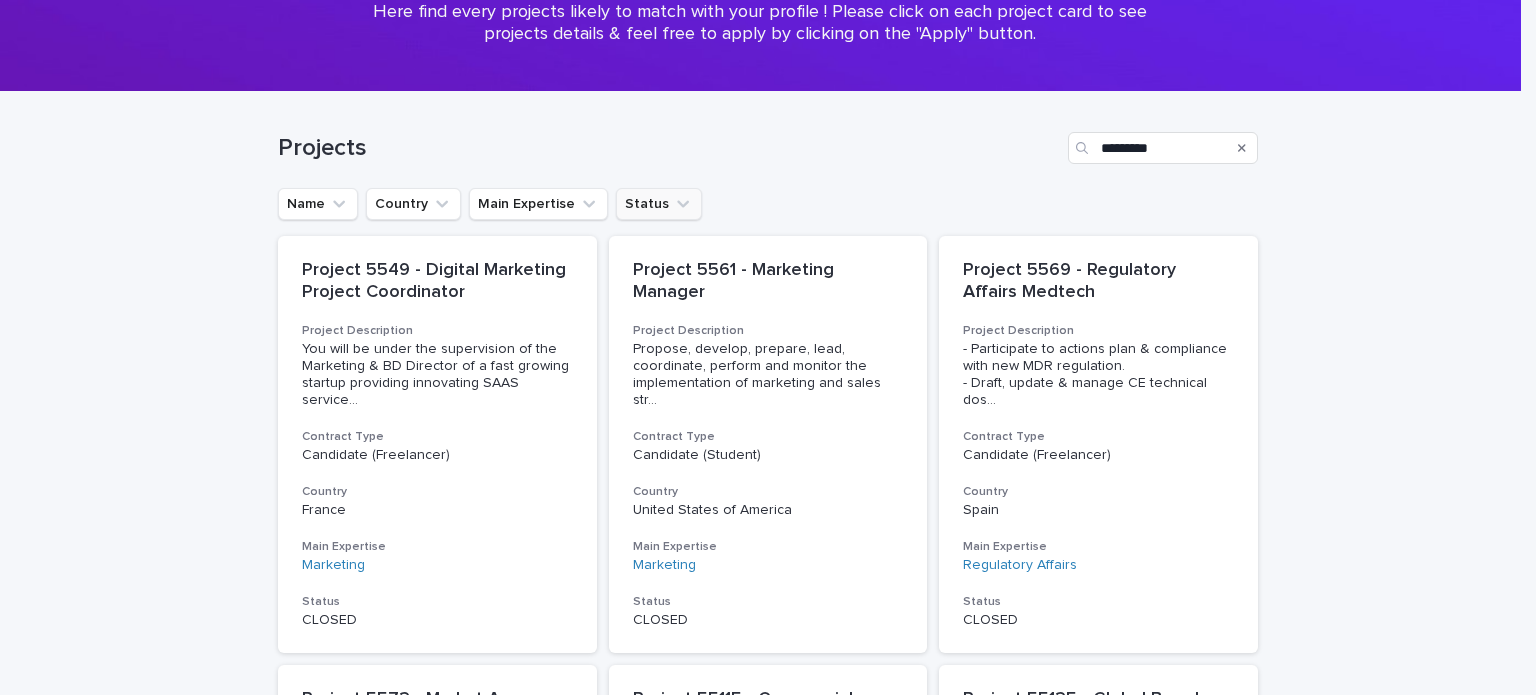 click on "Status" at bounding box center (659, 204) 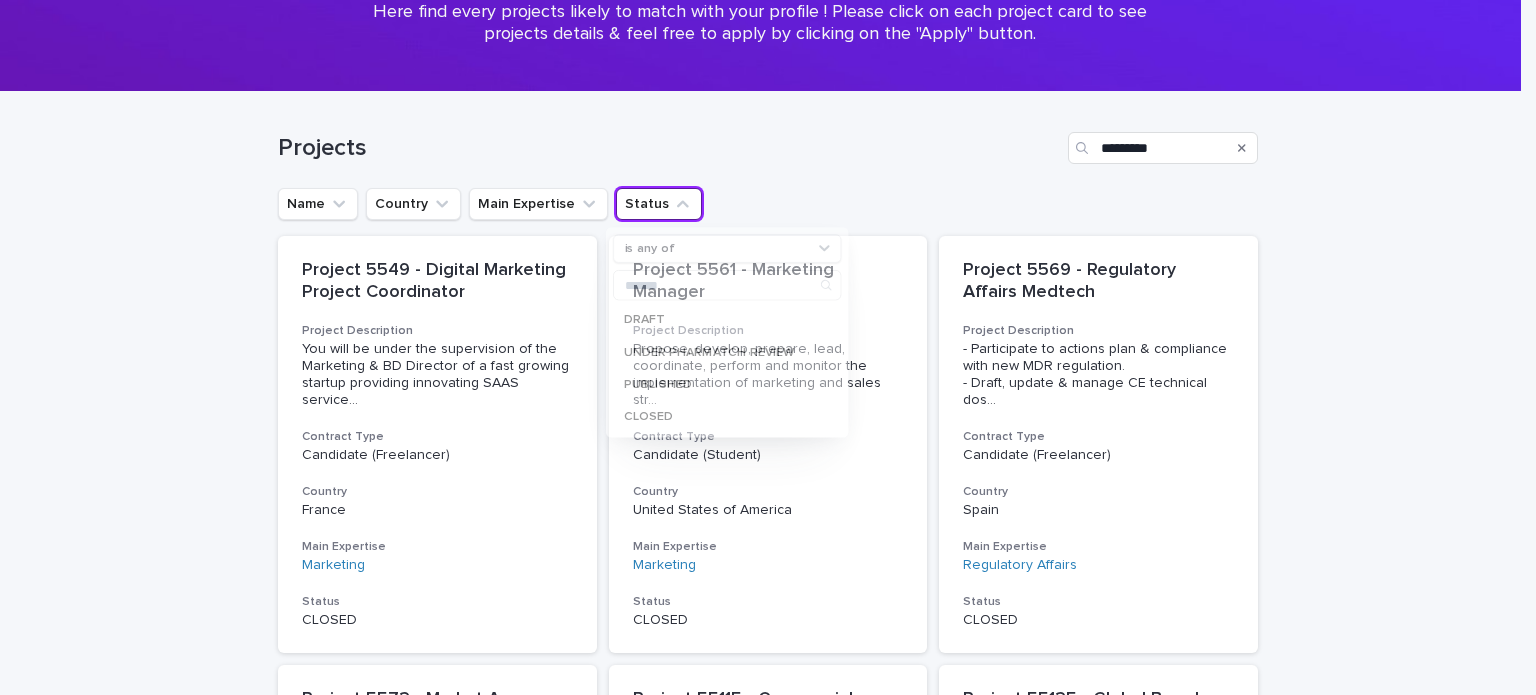click 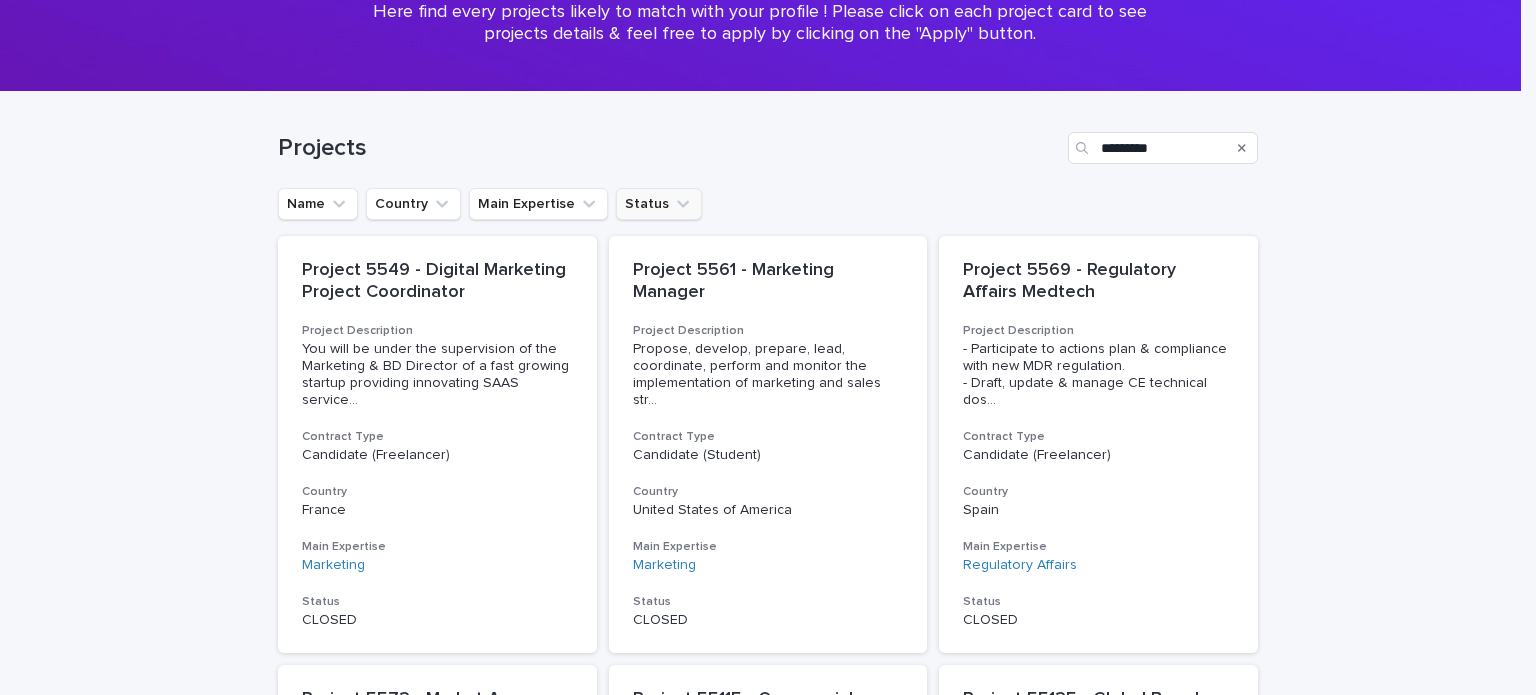 click on "Status" at bounding box center [659, 204] 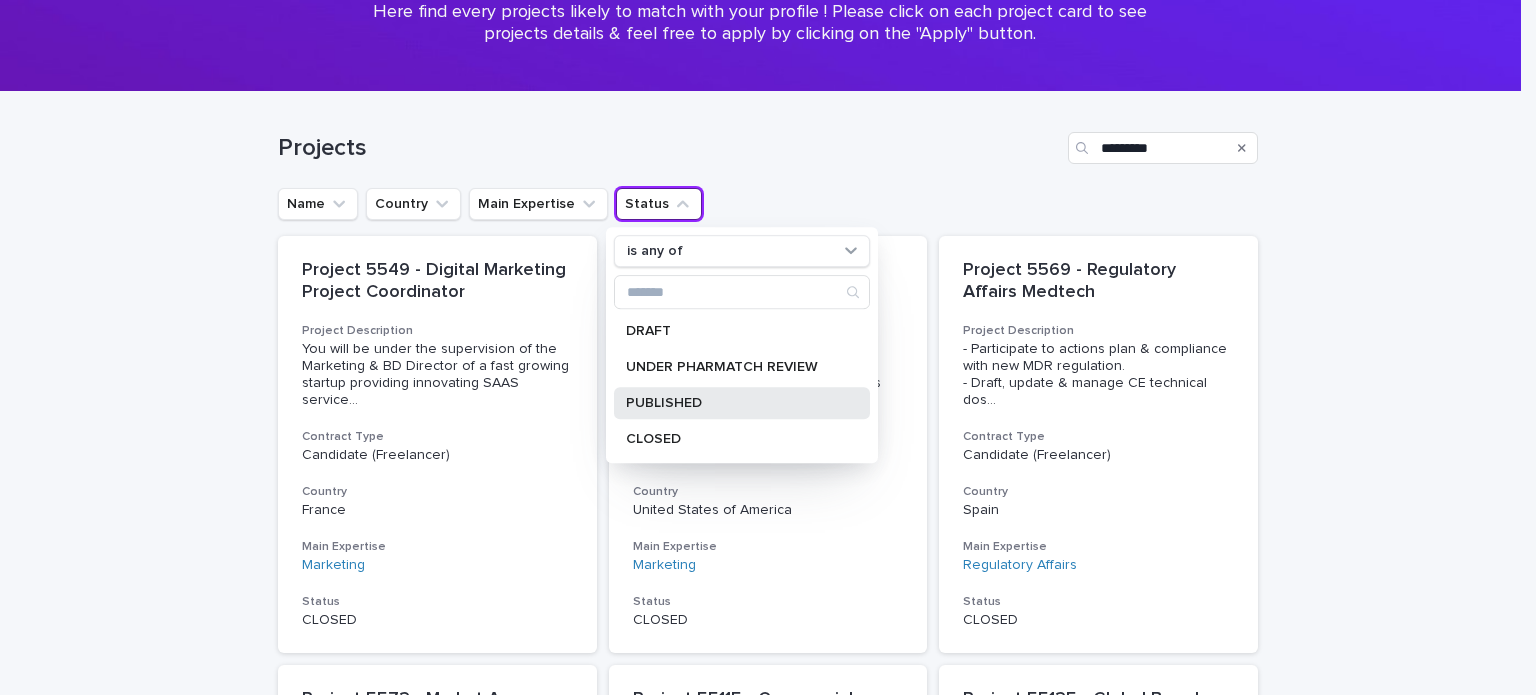 click on "PUBLISHED" at bounding box center [742, 403] 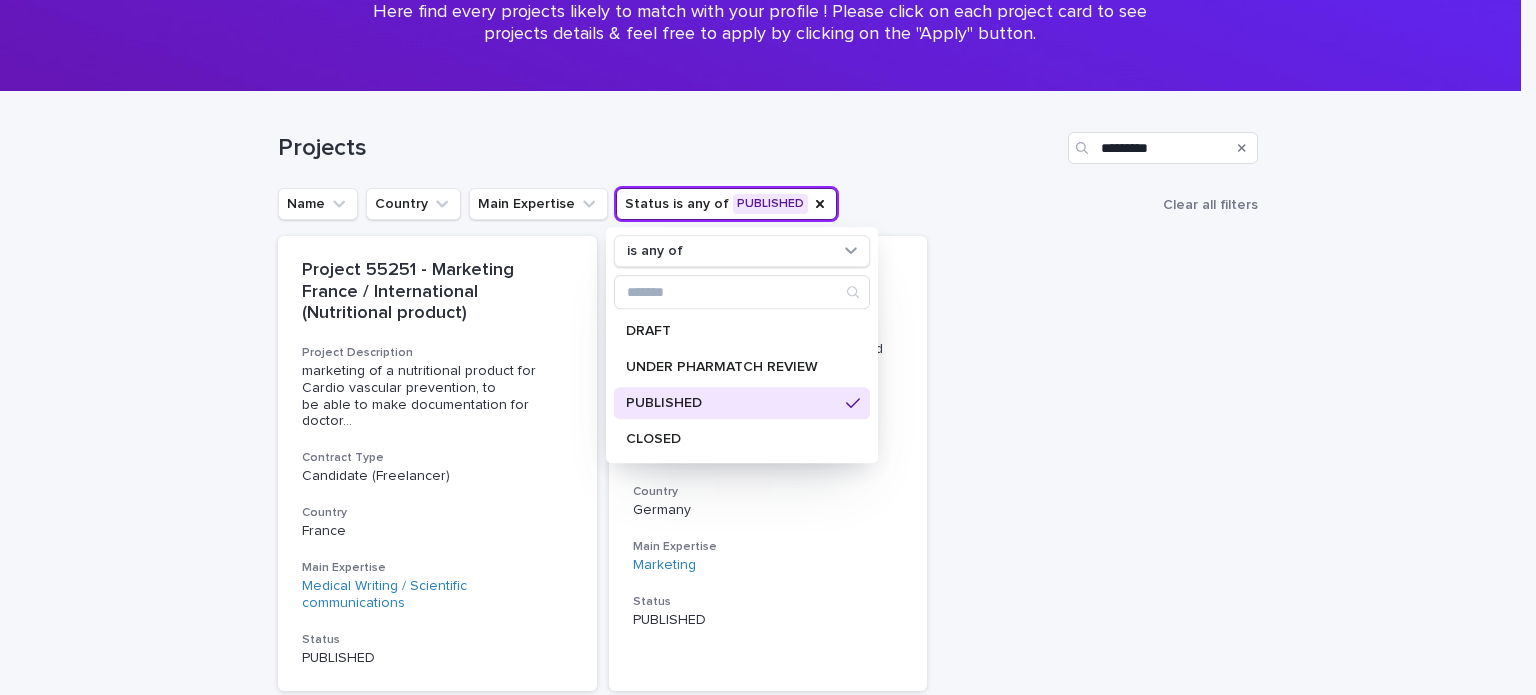 click on "Project 55251 - Marketing France / International (Nutritional product) Project Description marketing of a nutritional product for Cardio vascular prevention, to
be able to make documentation for doctor ... Contract Type Candidate (Freelancer) Country [COUNTRY] Main Expertise Medical Writing / Scientific communications   Status PUBLISHED Project 55255 - Product & marketing manager Project Description Our client is looking for a Strategic and Operational Marketing Manager to be responsible for the complete management ... Contract Type Candidate (Freelancer) Country [COUNTRY] Main Expertise Marketing   Status PUBLISHED" at bounding box center (768, 463) 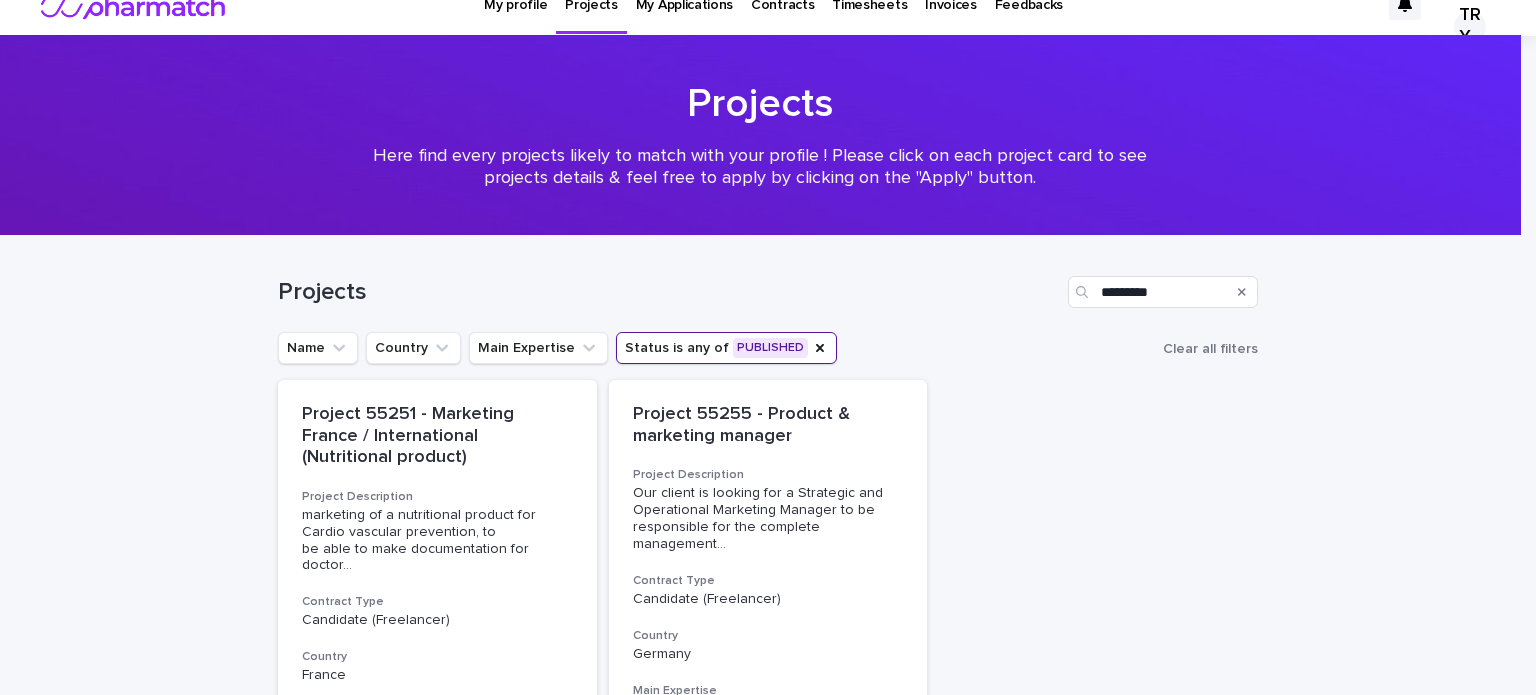 scroll, scrollTop: 0, scrollLeft: 0, axis: both 